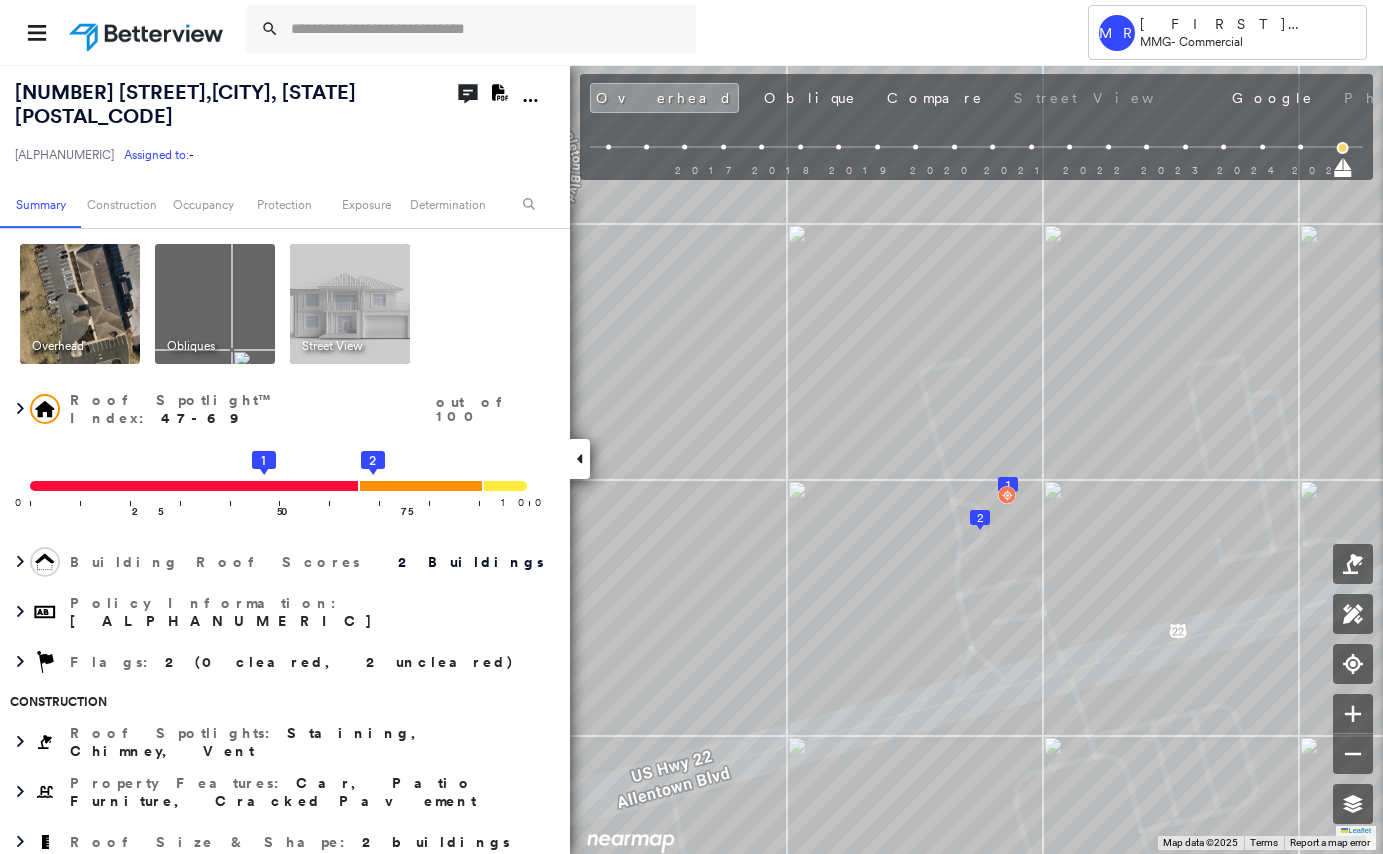 scroll, scrollTop: 0, scrollLeft: 0, axis: both 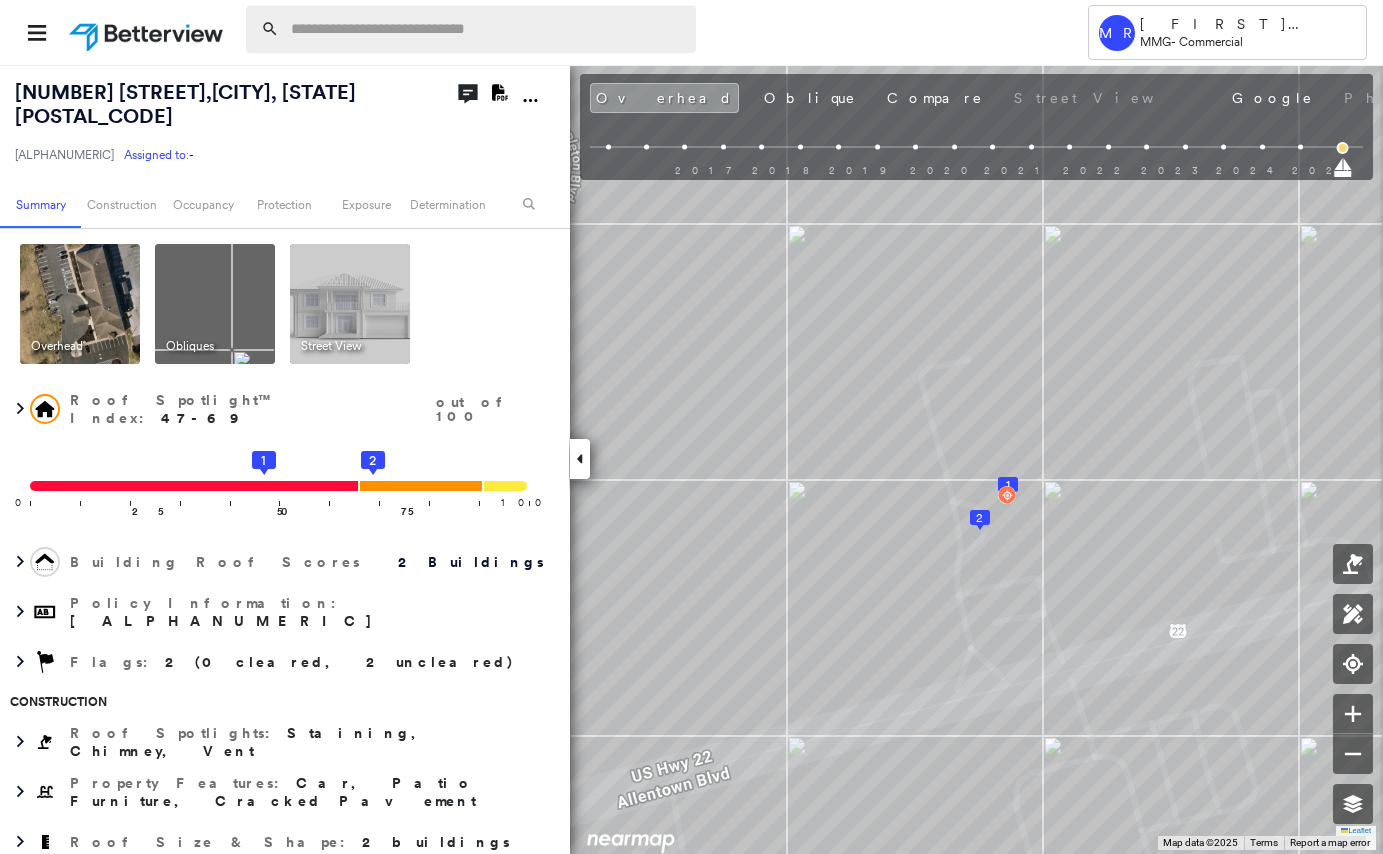 click at bounding box center (487, 29) 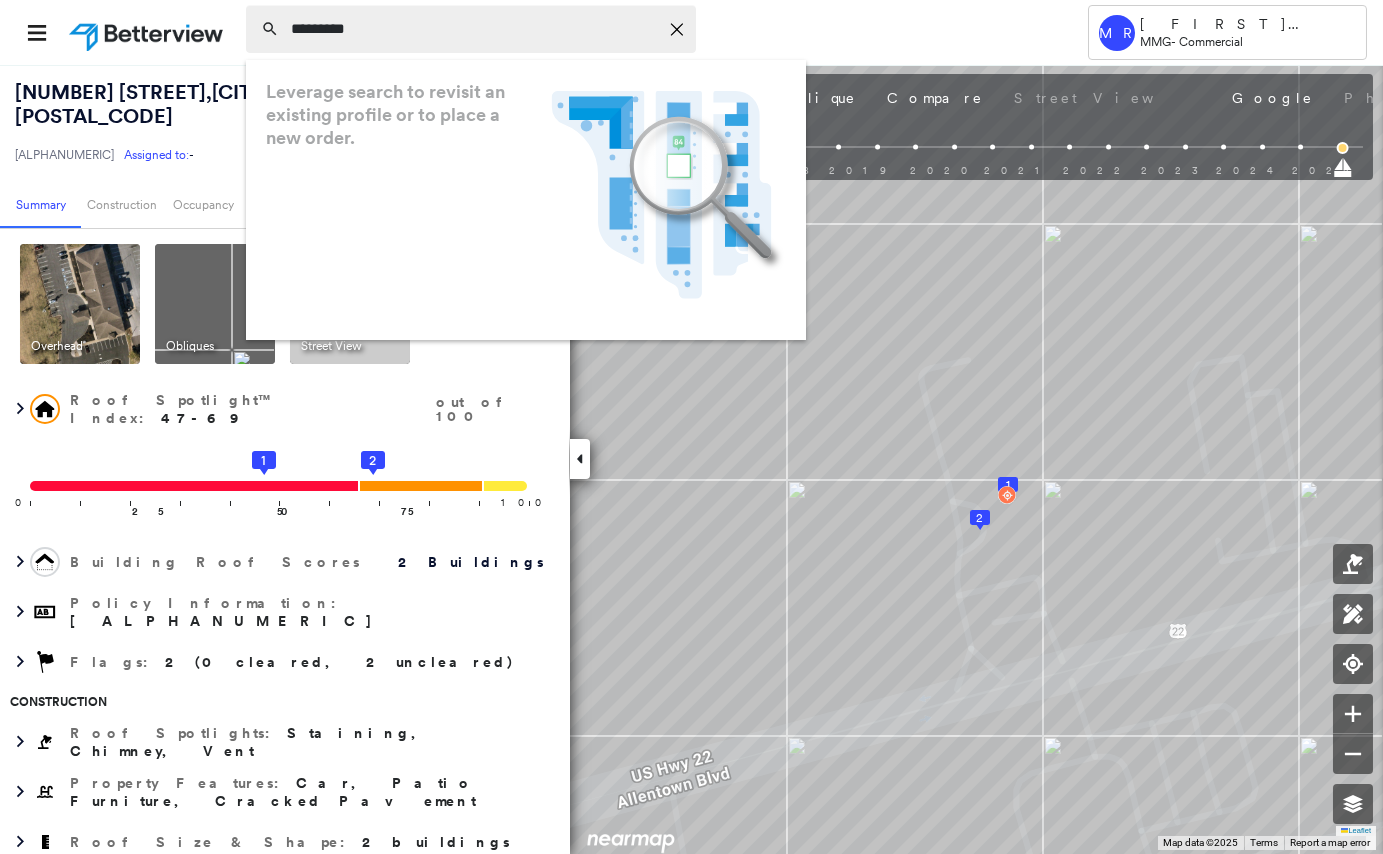 click on "********" at bounding box center [474, 29] 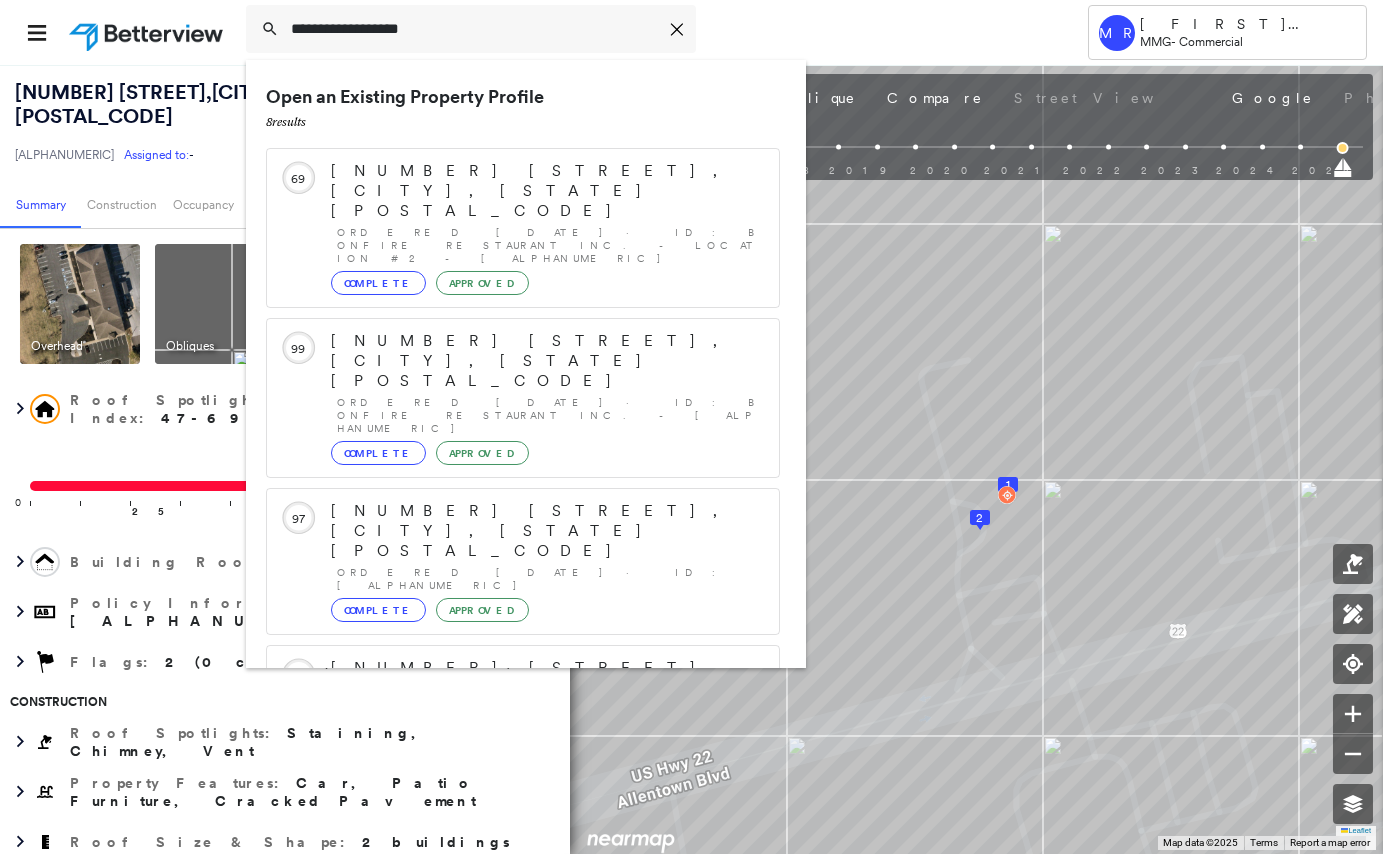 scroll, scrollTop: 224, scrollLeft: 0, axis: vertical 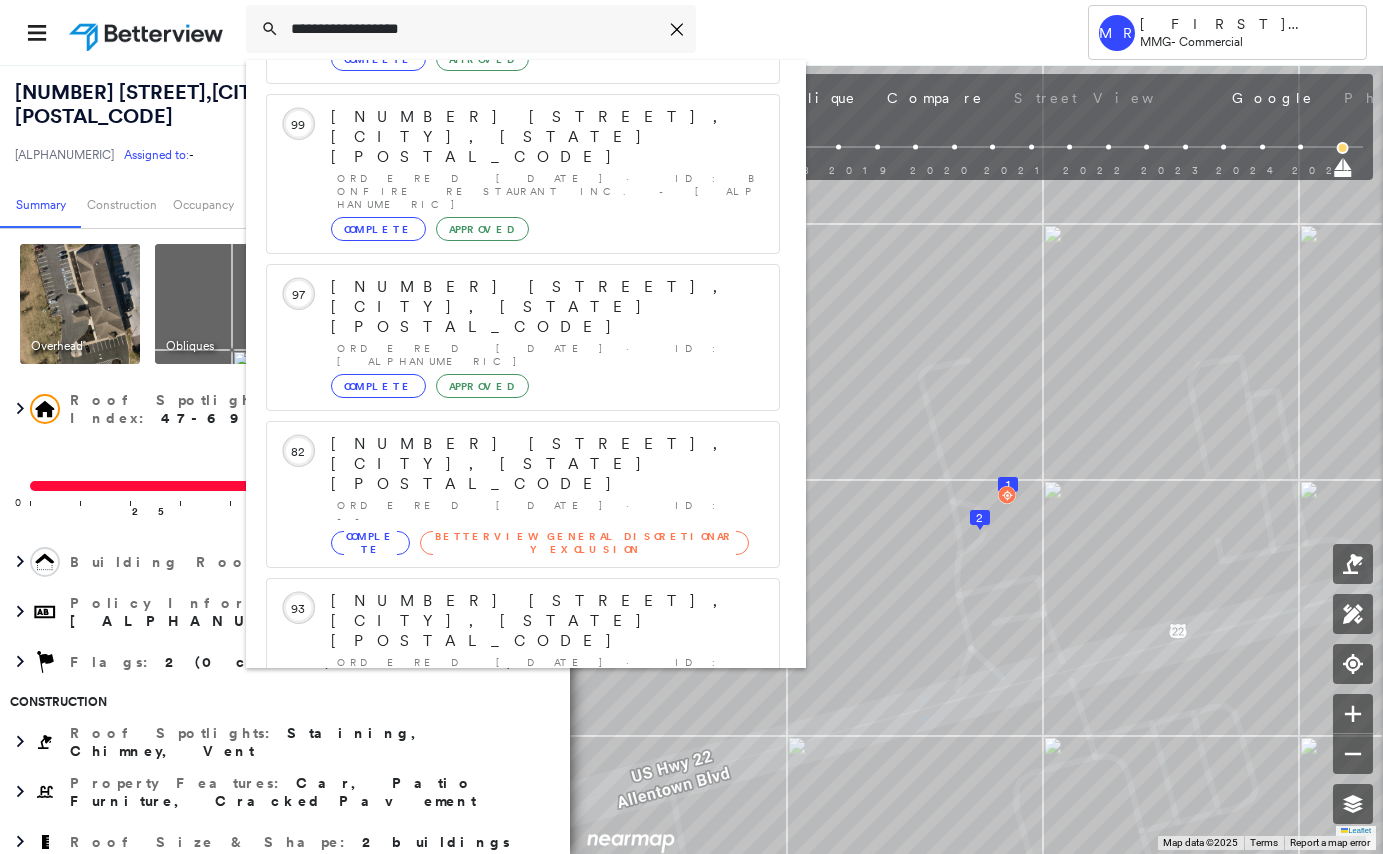 type on "**********" 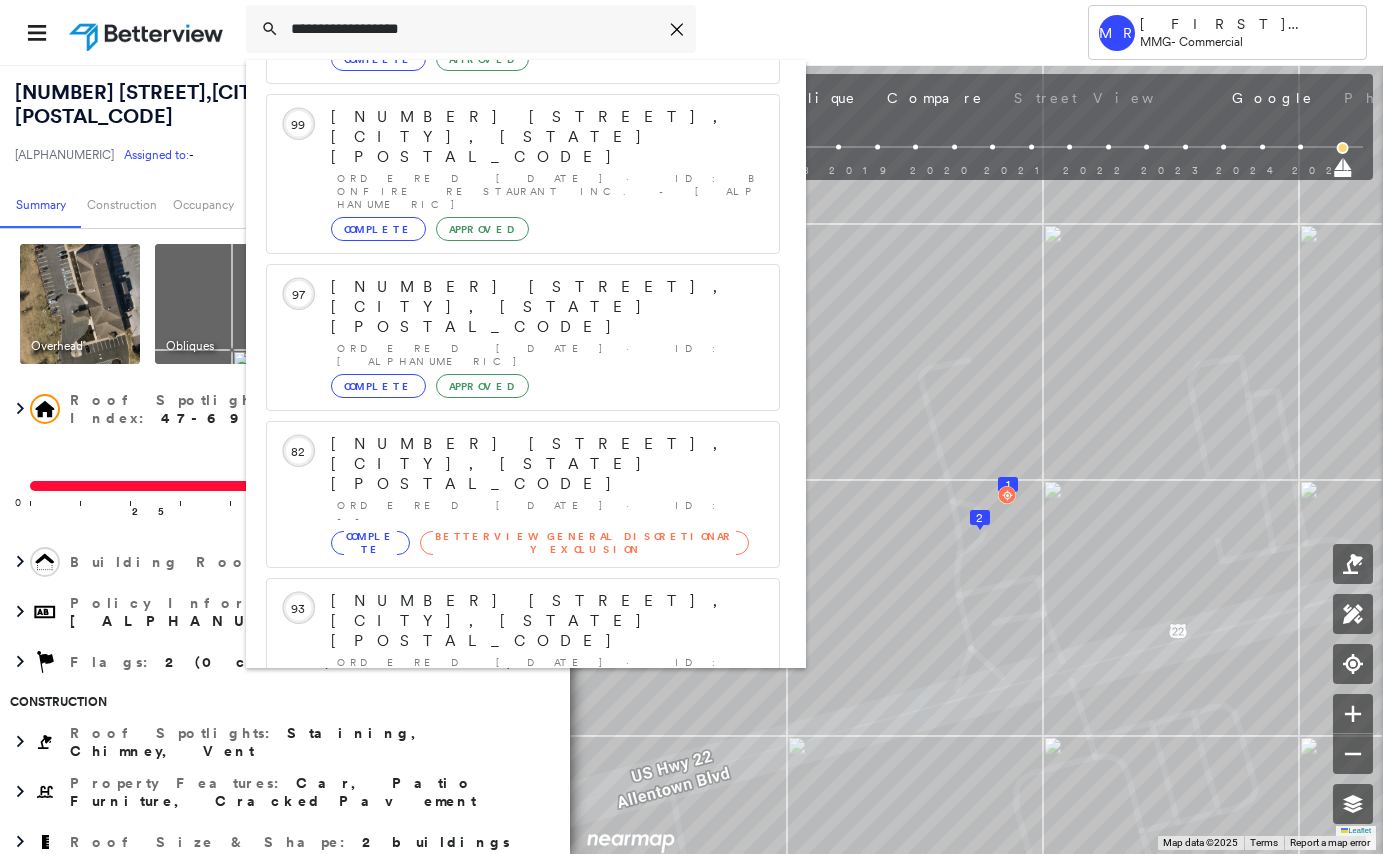 click 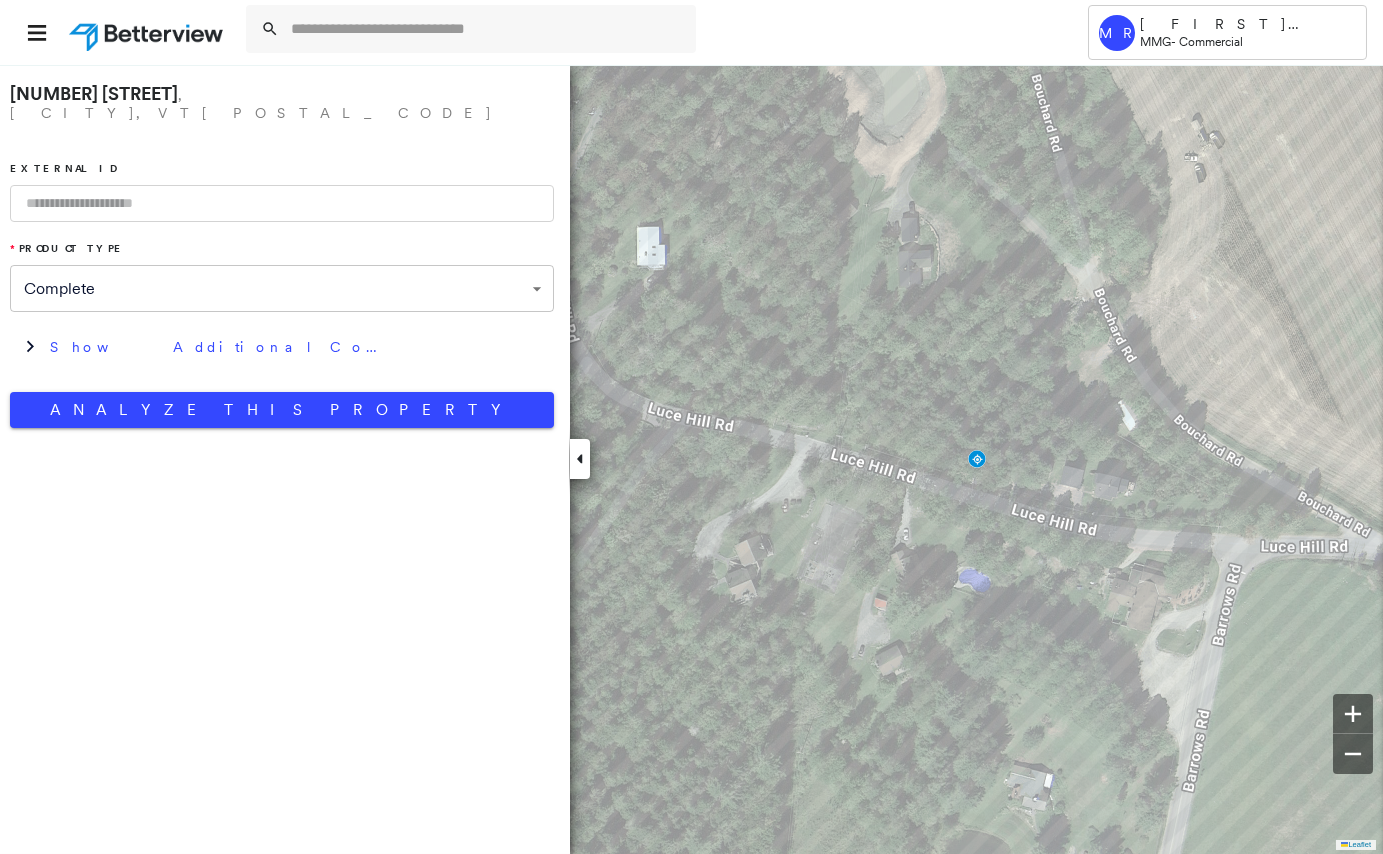 click at bounding box center (282, 203) 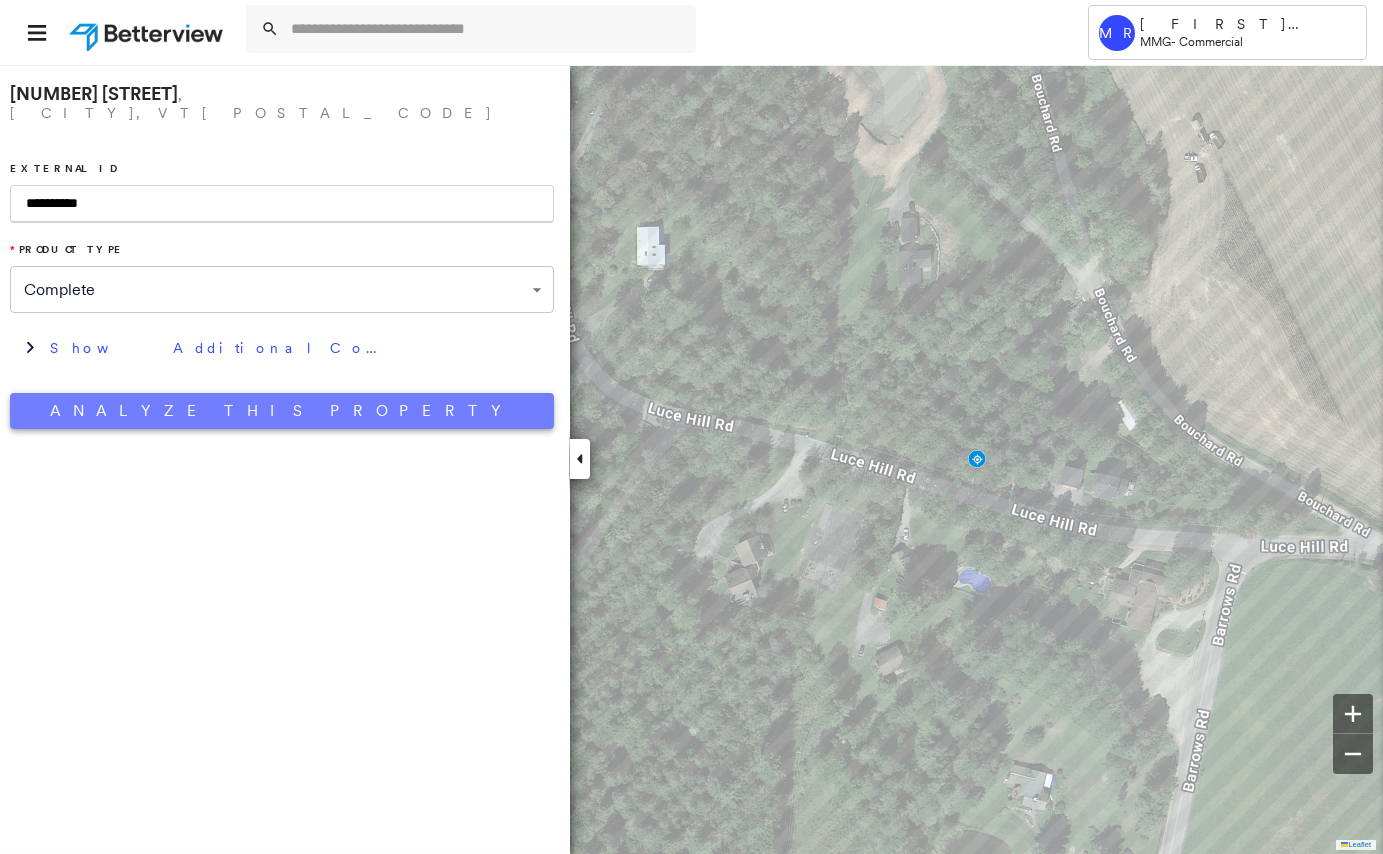 type on "**********" 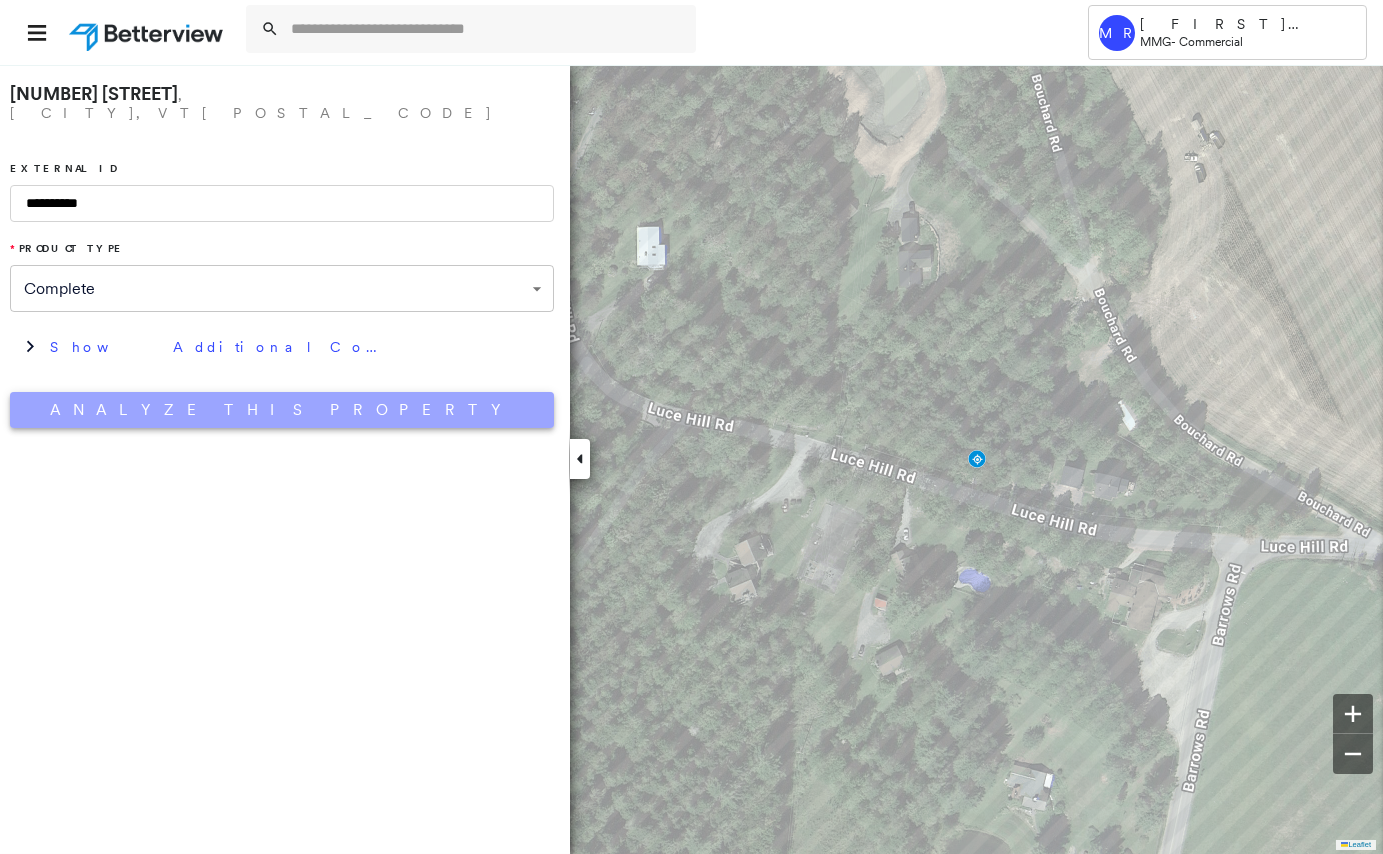 drag, startPoint x: 236, startPoint y: 385, endPoint x: 238, endPoint y: 400, distance: 15.132746 